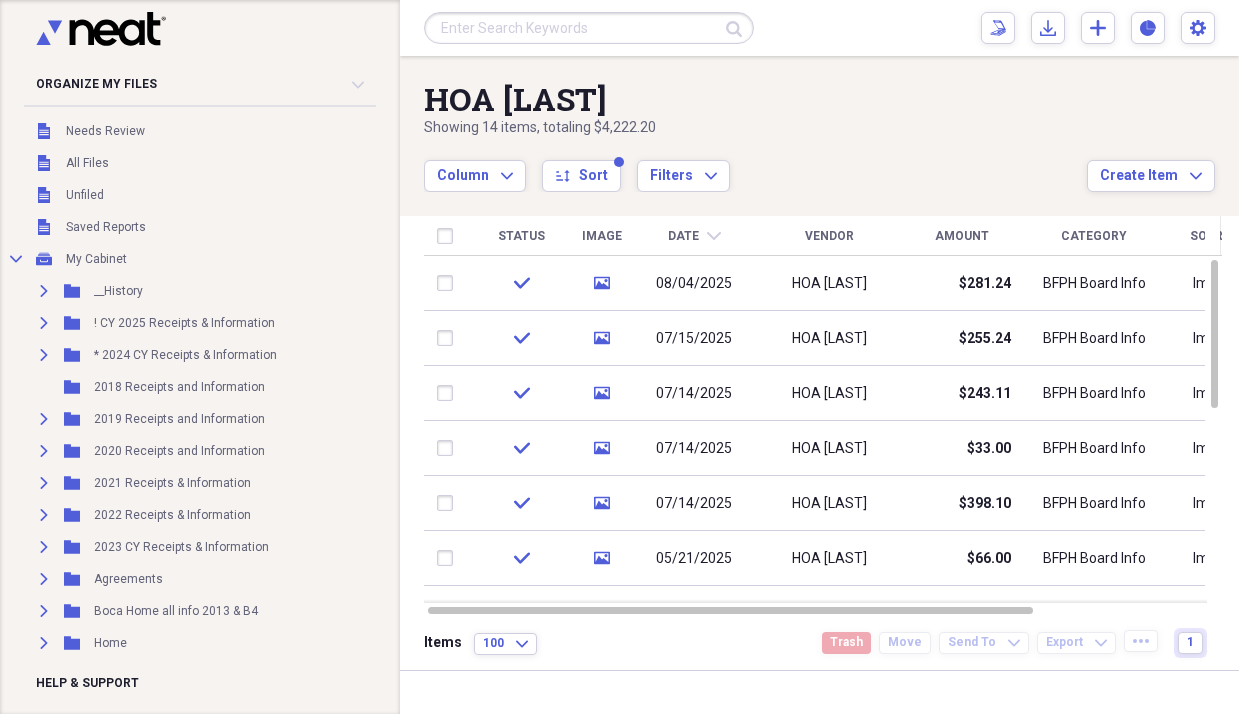 scroll, scrollTop: 0, scrollLeft: 0, axis: both 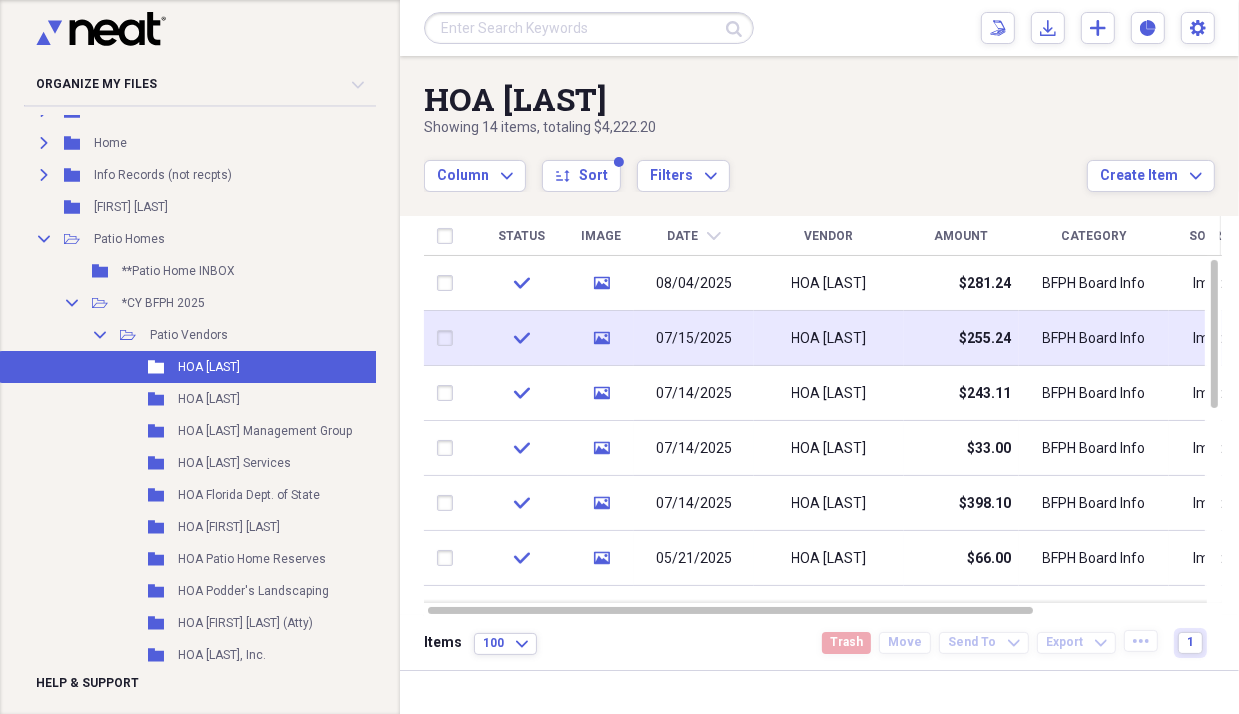 click on "07/15/2025" at bounding box center [694, 338] 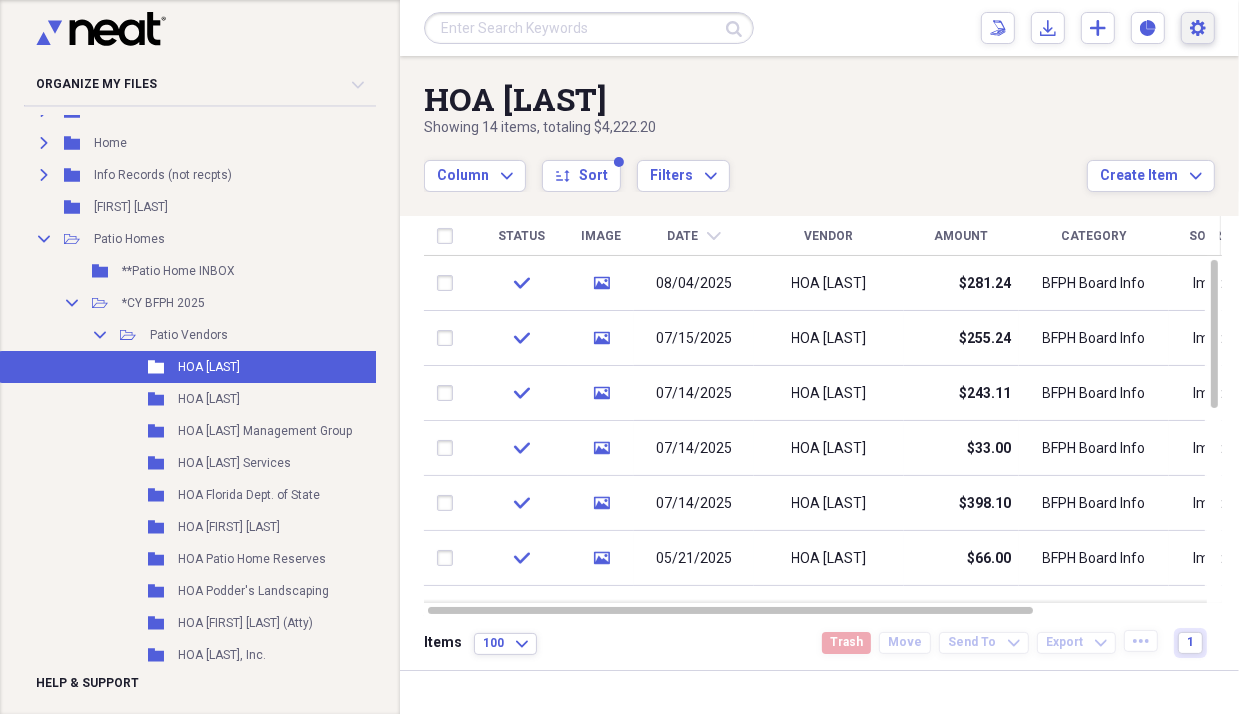 click on "Settings Naomi Expand" at bounding box center [1198, 28] 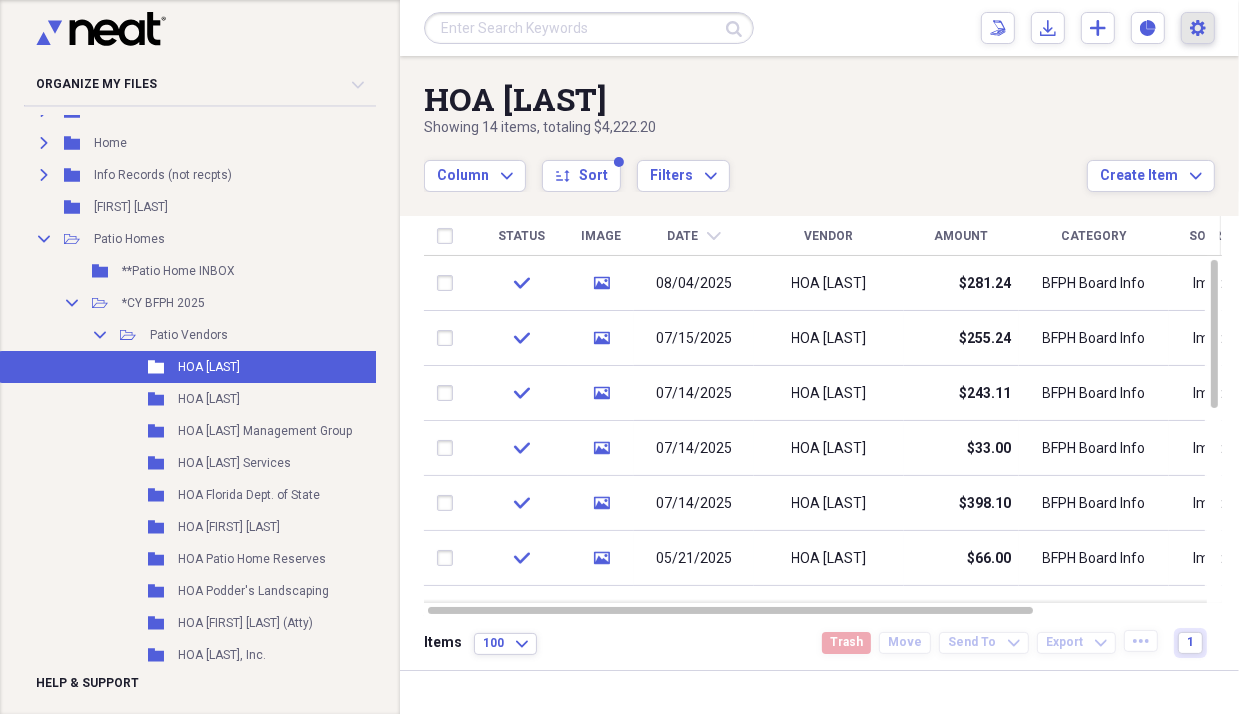 click 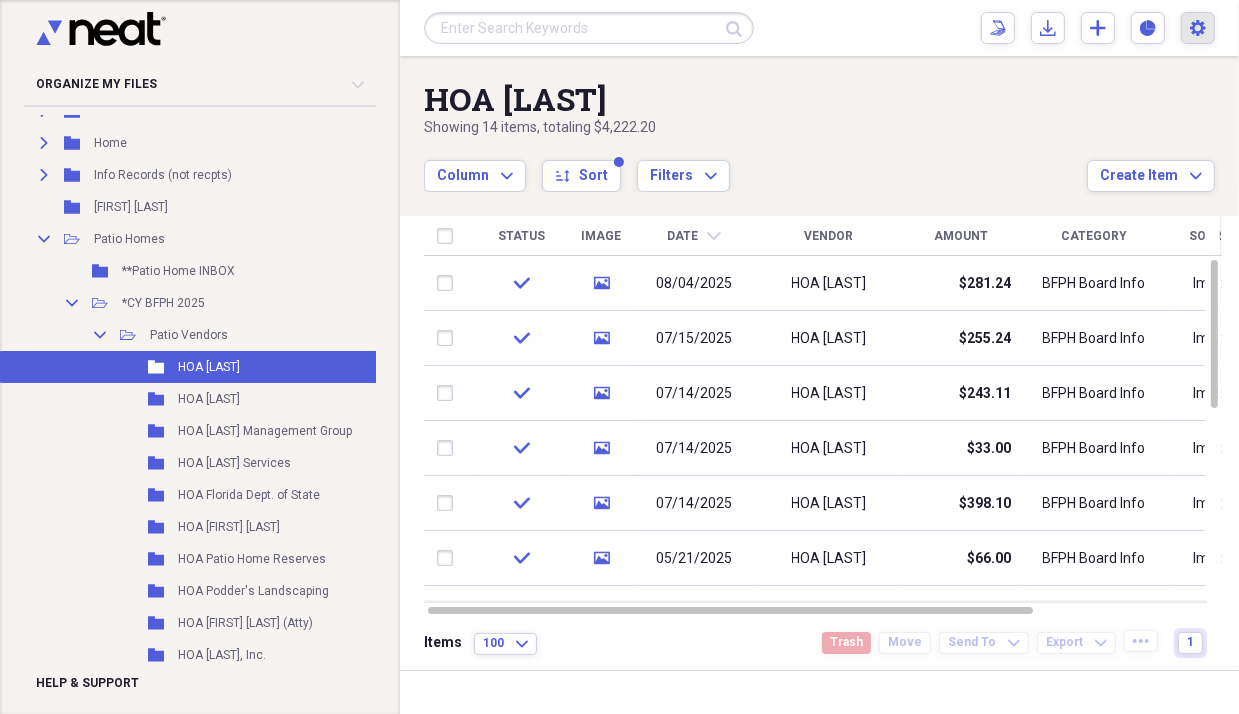 click on "HOA Aqua Pro Irrigation Showing 14 items , totaling $4,222.20 Column Expand sort Sort Filters  Expand Create Item Expand" at bounding box center (819, 124) 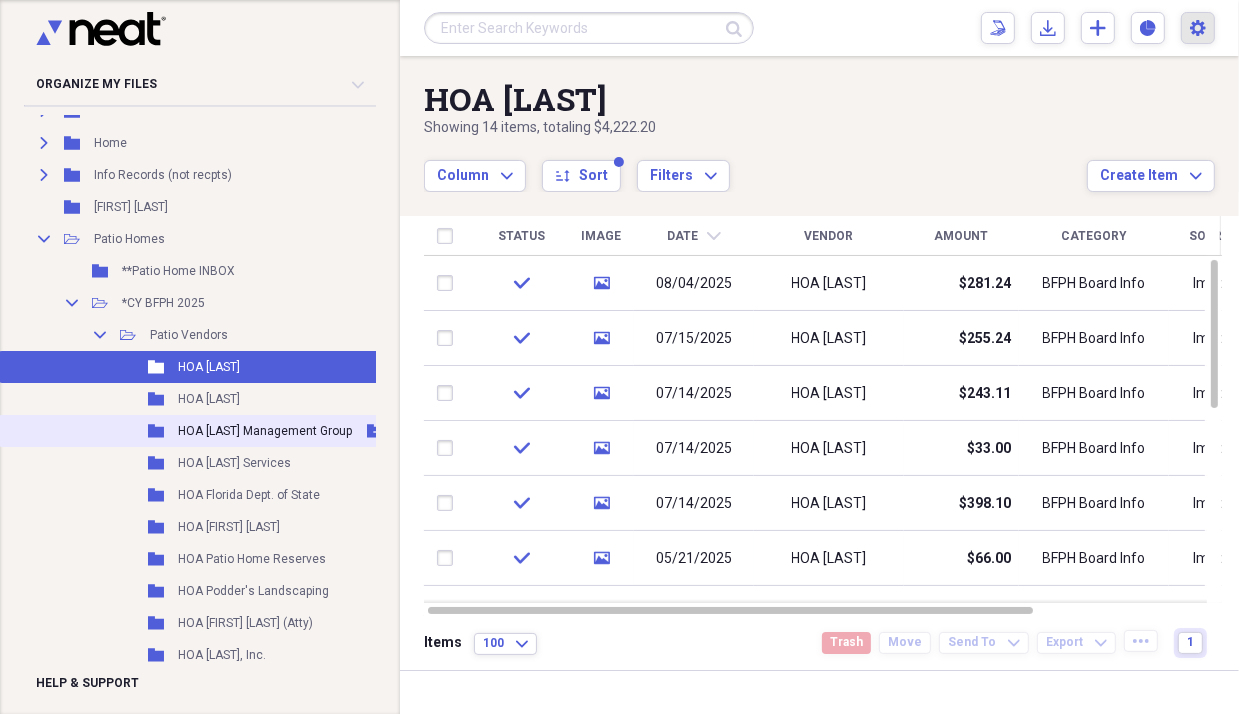 drag, startPoint x: 10, startPoint y: 28, endPoint x: 232, endPoint y: 440, distance: 468.00427 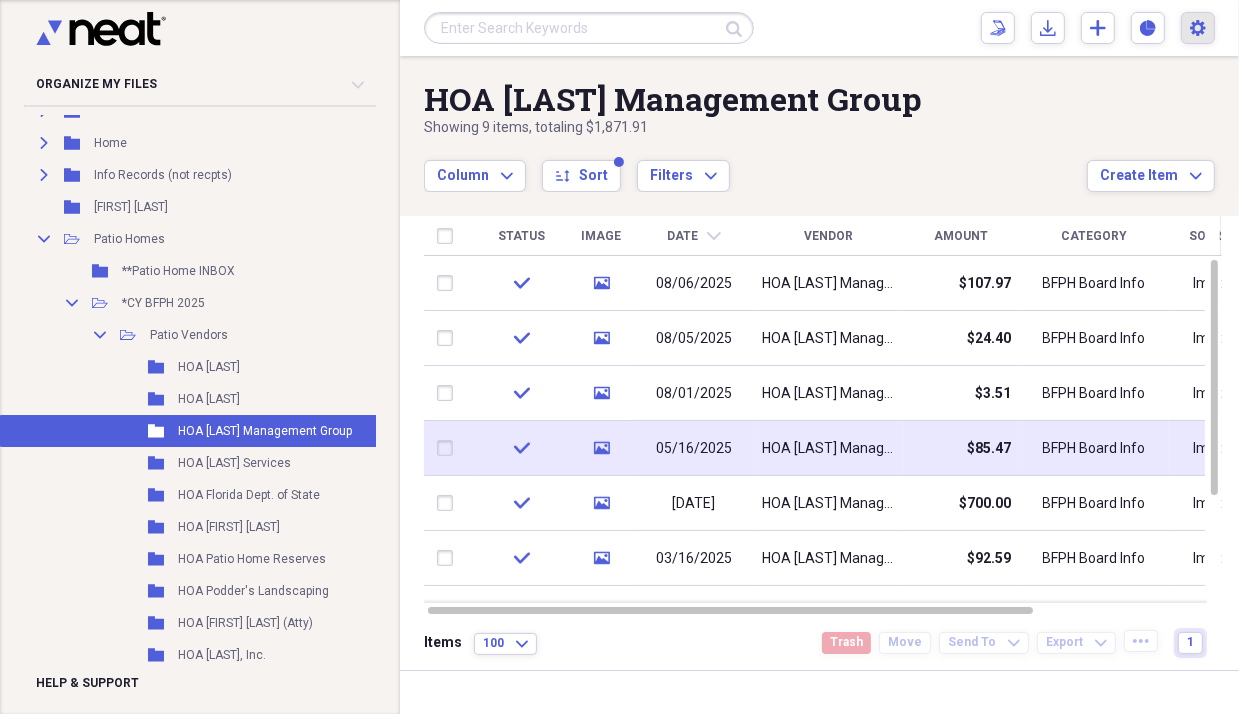 click on "05/16/2025" at bounding box center [694, 449] 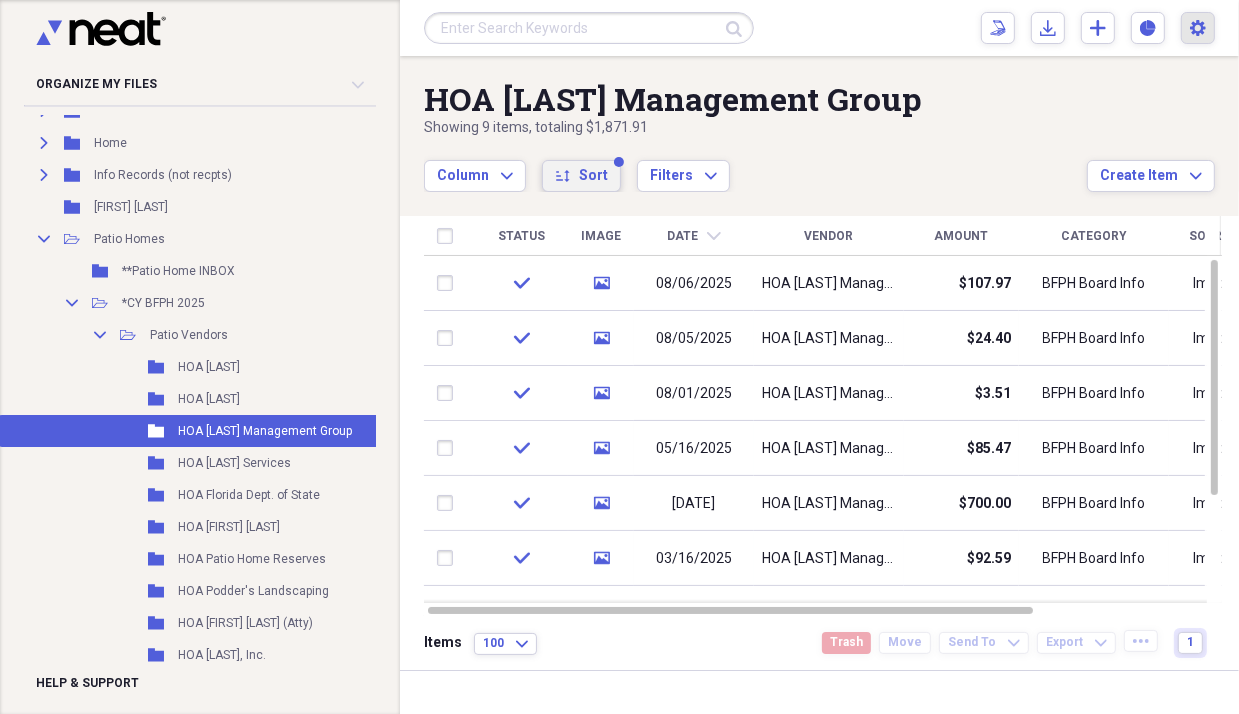 click on "sort Sort" at bounding box center (581, 176) 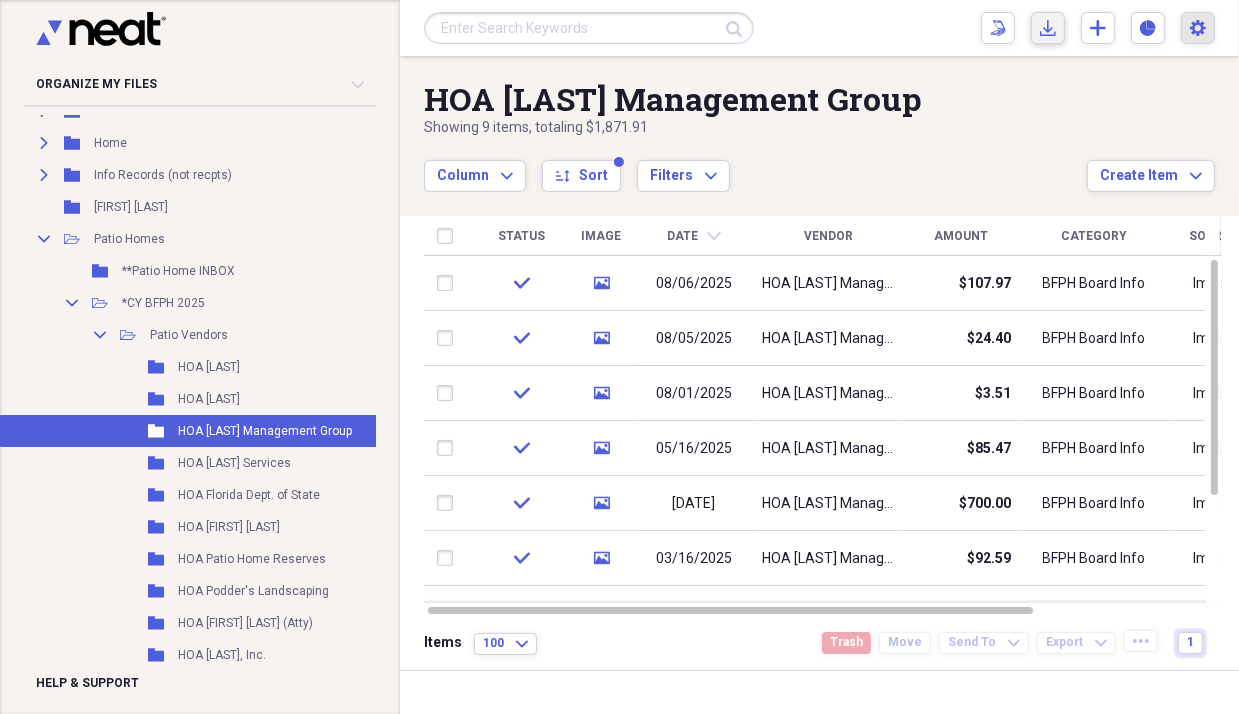 click on "Import" 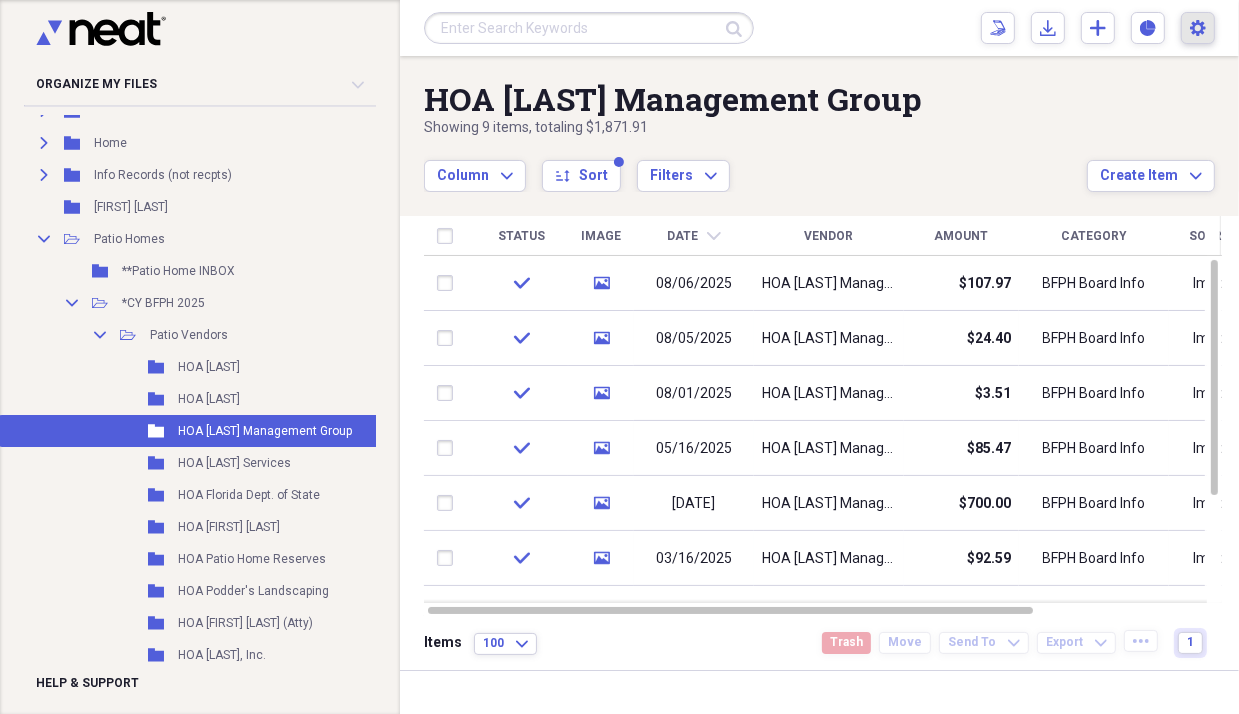 click on "Settings" 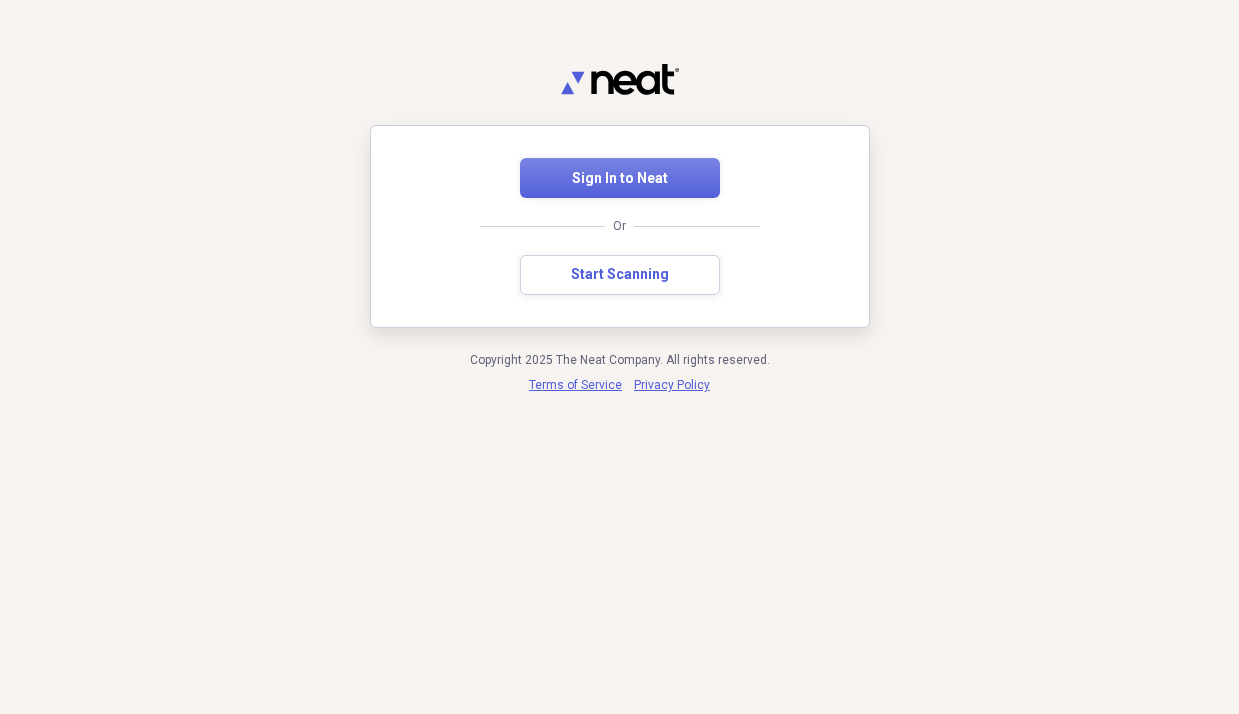 scroll, scrollTop: 0, scrollLeft: 0, axis: both 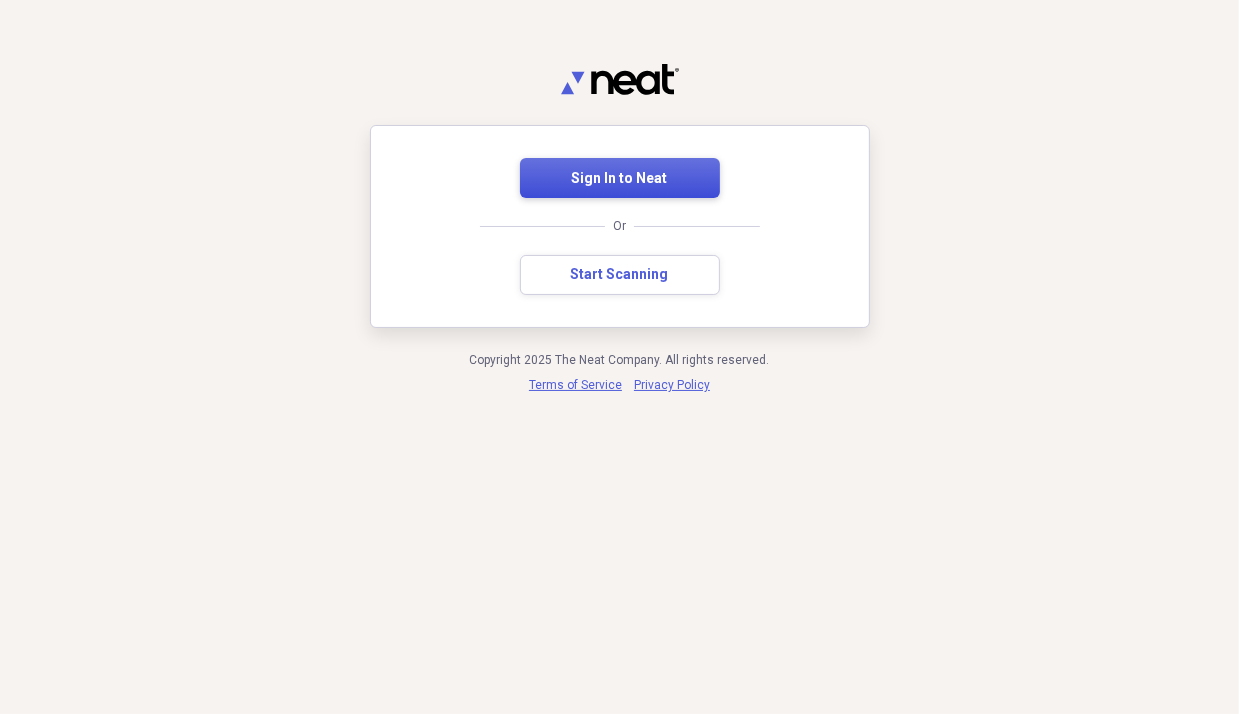 click on "Sign In to Neat" at bounding box center [620, 179] 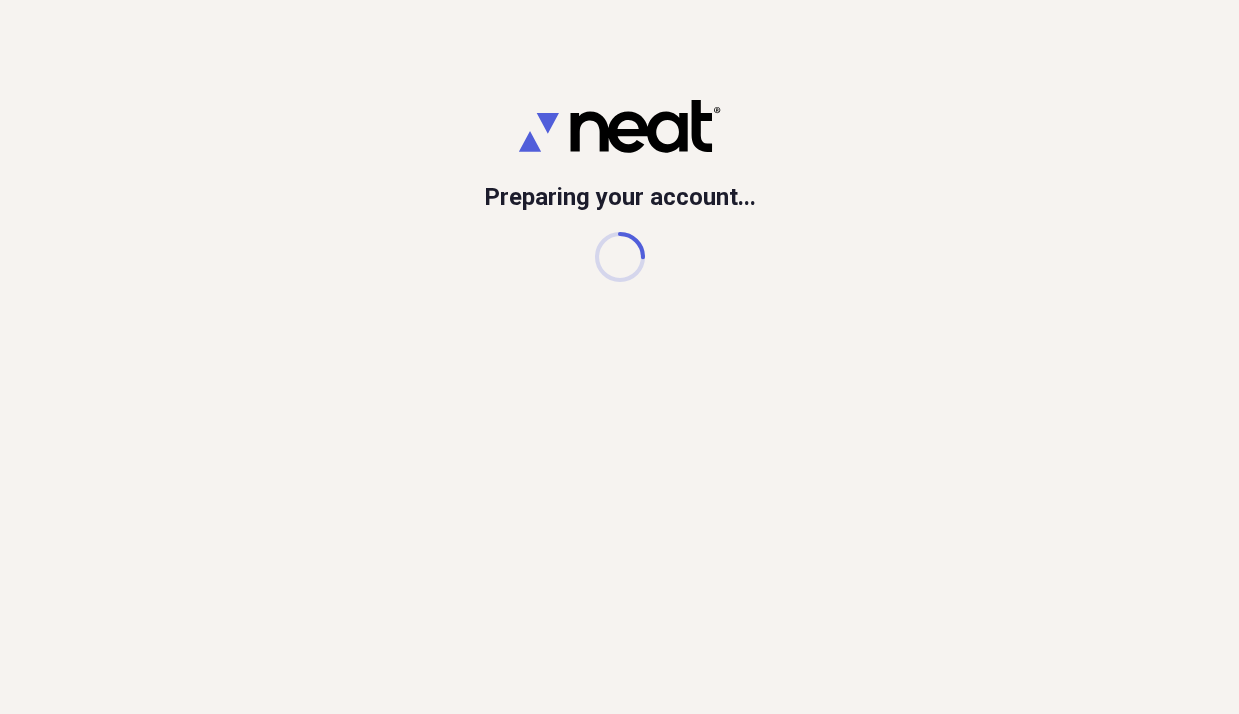 scroll, scrollTop: 0, scrollLeft: 0, axis: both 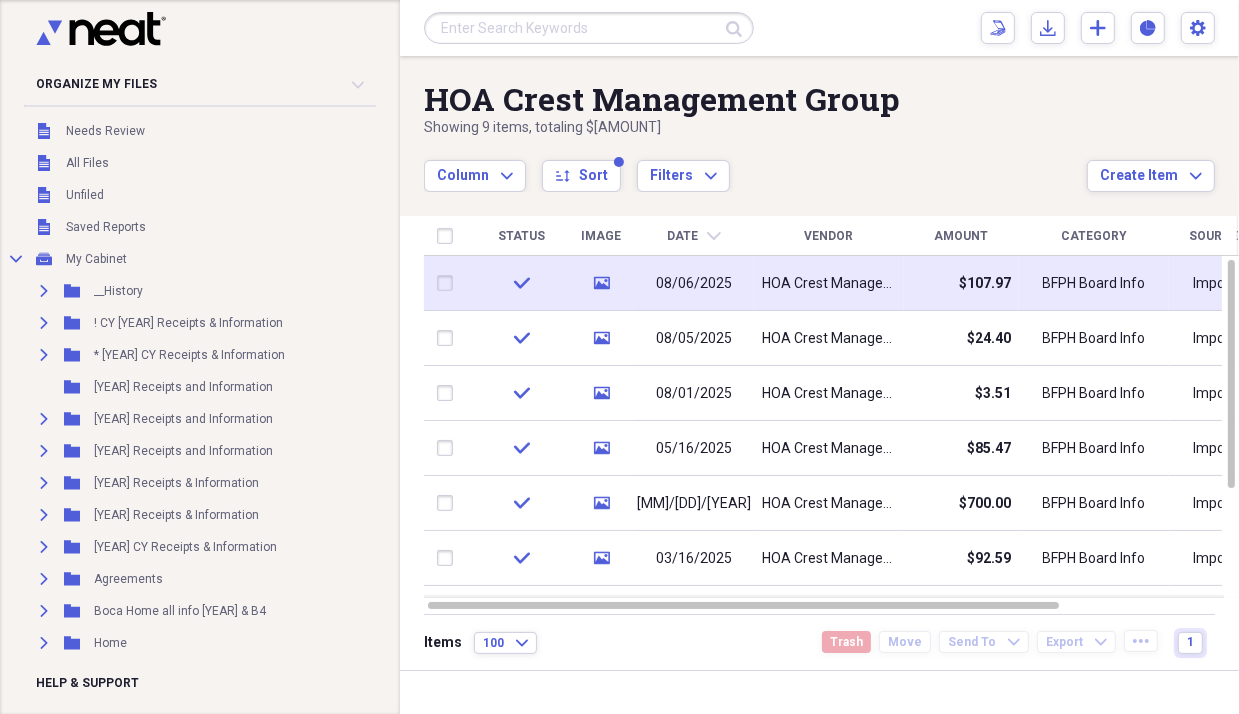 click on "media" at bounding box center (601, 283) 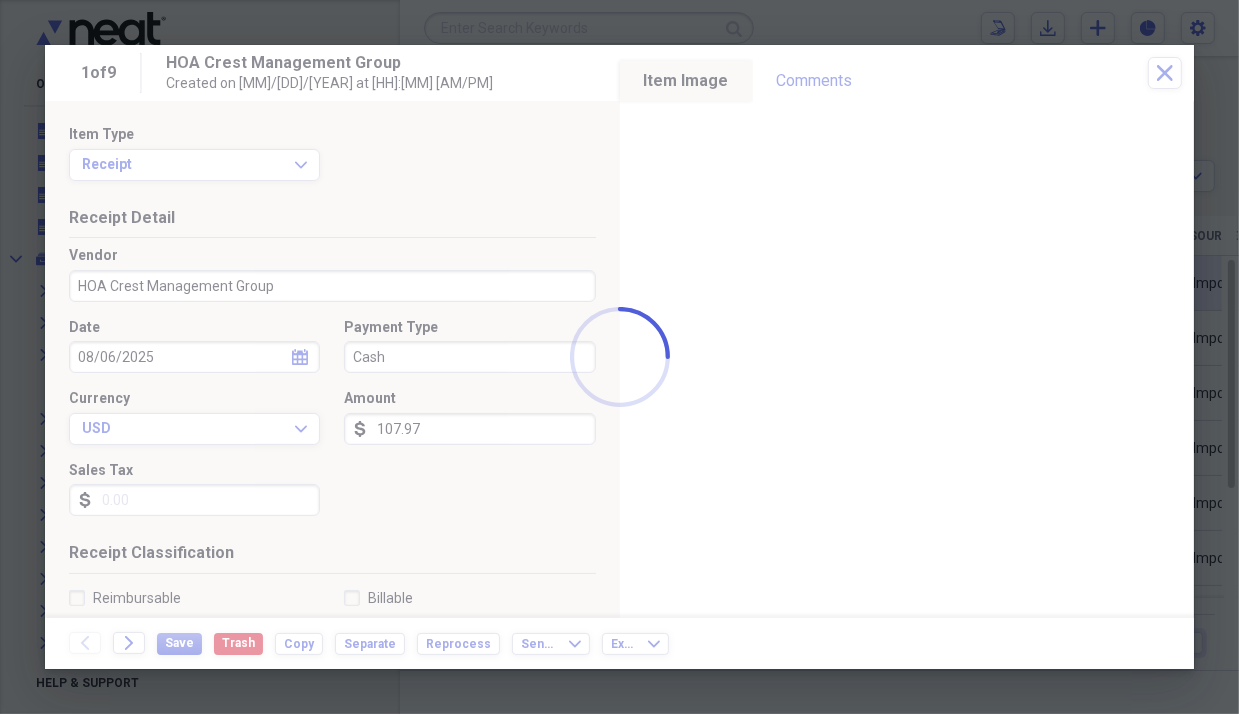 click on "Organize My Files Collapse Unfiled Needs Review Unfiled All Files Unfiled Unfiled Unfiled Saved Reports Collapse My Cabinet My Cabinet Add Folder Expand Folder __History Add Folder Expand Folder ! CY [YEAR] Receipts & Information Add Folder Folder [YEAR] Receipts and Information Add Folder Expand Folder [YEAR] Receipts and Information Add Folder Expand Folder [YEAR] Receipts & Information Add Folder Expand Folder [YEAR] Receipts and Information Add Folder Expand Folder [YEAR] CY Receipts & Information Add Folder Expand Folder Agreements Add Folder Expand Folder Boca Home all info [YEAR] & B4 Add Folder Expand Folder Home Add Folder Expand Folder Info Records (not recpts) Add Folder Folder [PERSON] [LASTNAME] Add Folder Collapse Open Folder Patio Homes Add Folder Folder **Patio Home INBOX Add Folder Collapse Open Folder *CY BFPH [YEAR] Add Folder Collapse Open Folder Patio Vendors Add Folder Folder HOA Aqua Pro Irrigation" at bounding box center [619, 357] 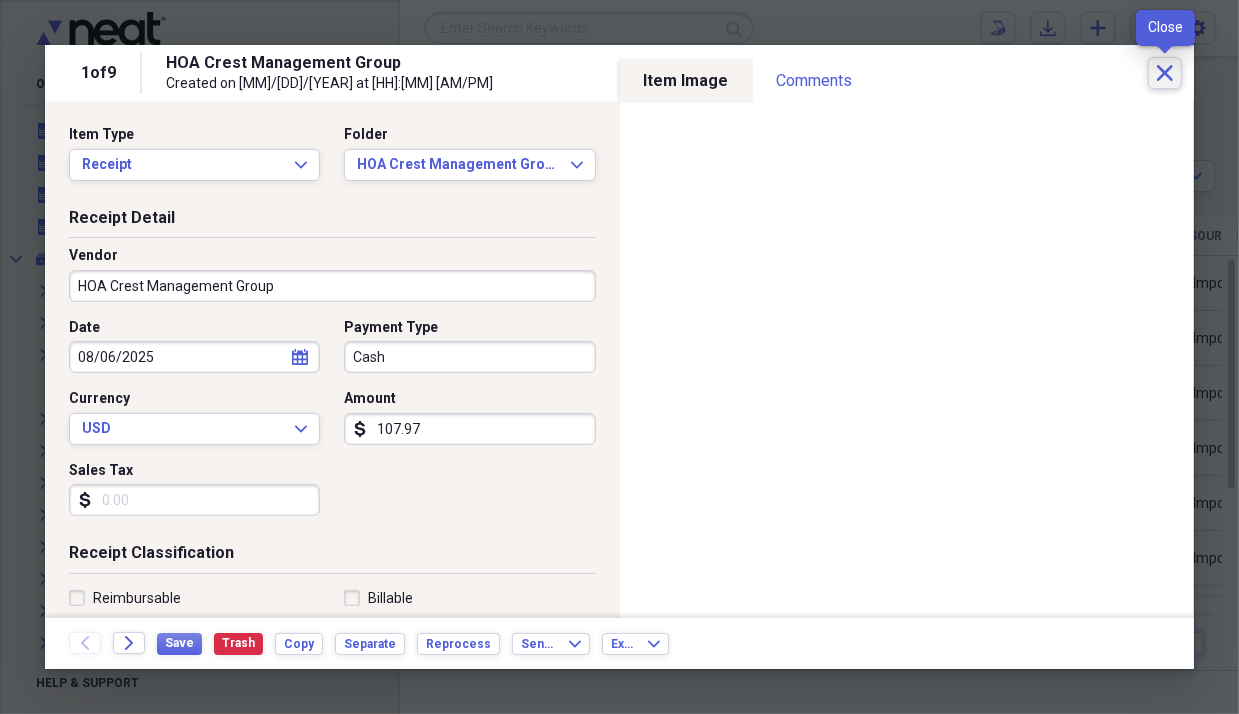 click on "Close" 